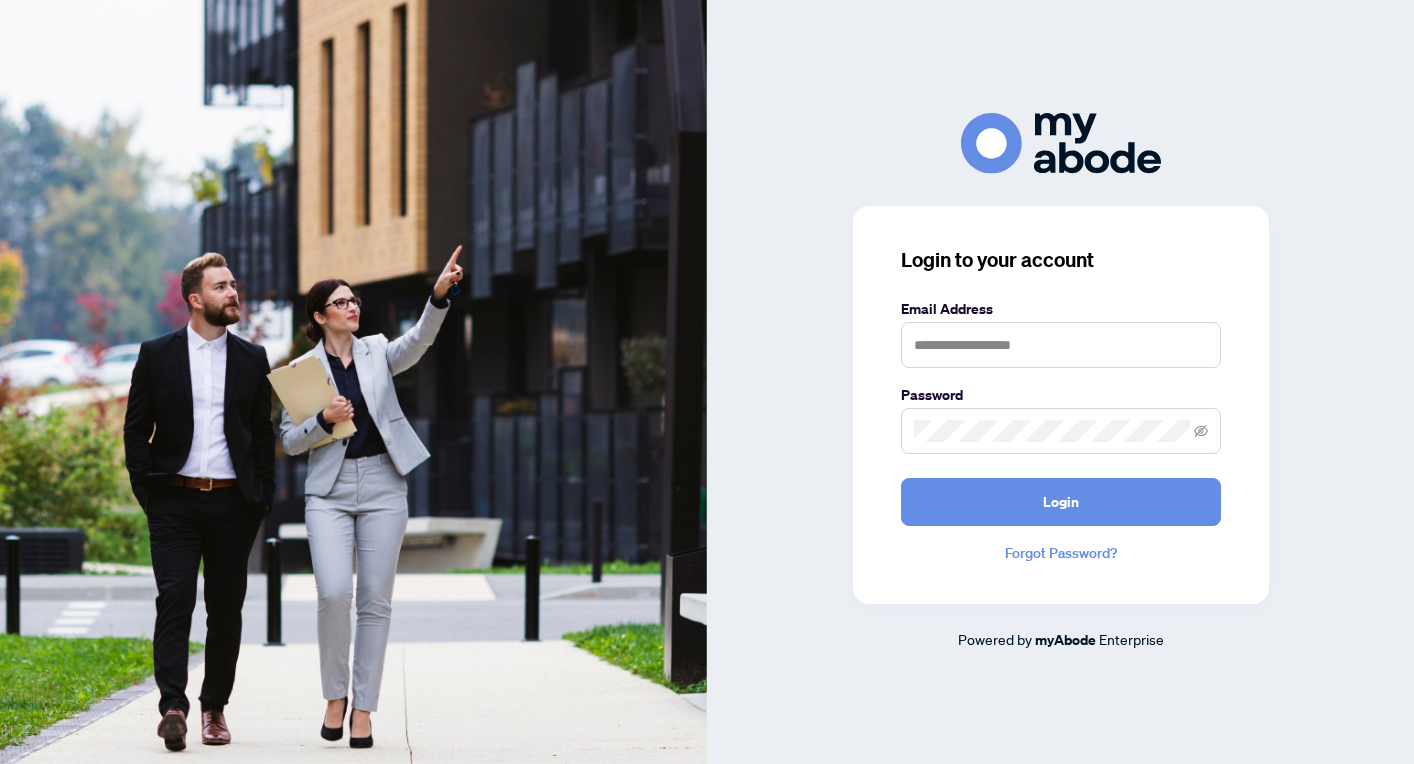 scroll, scrollTop: 0, scrollLeft: 0, axis: both 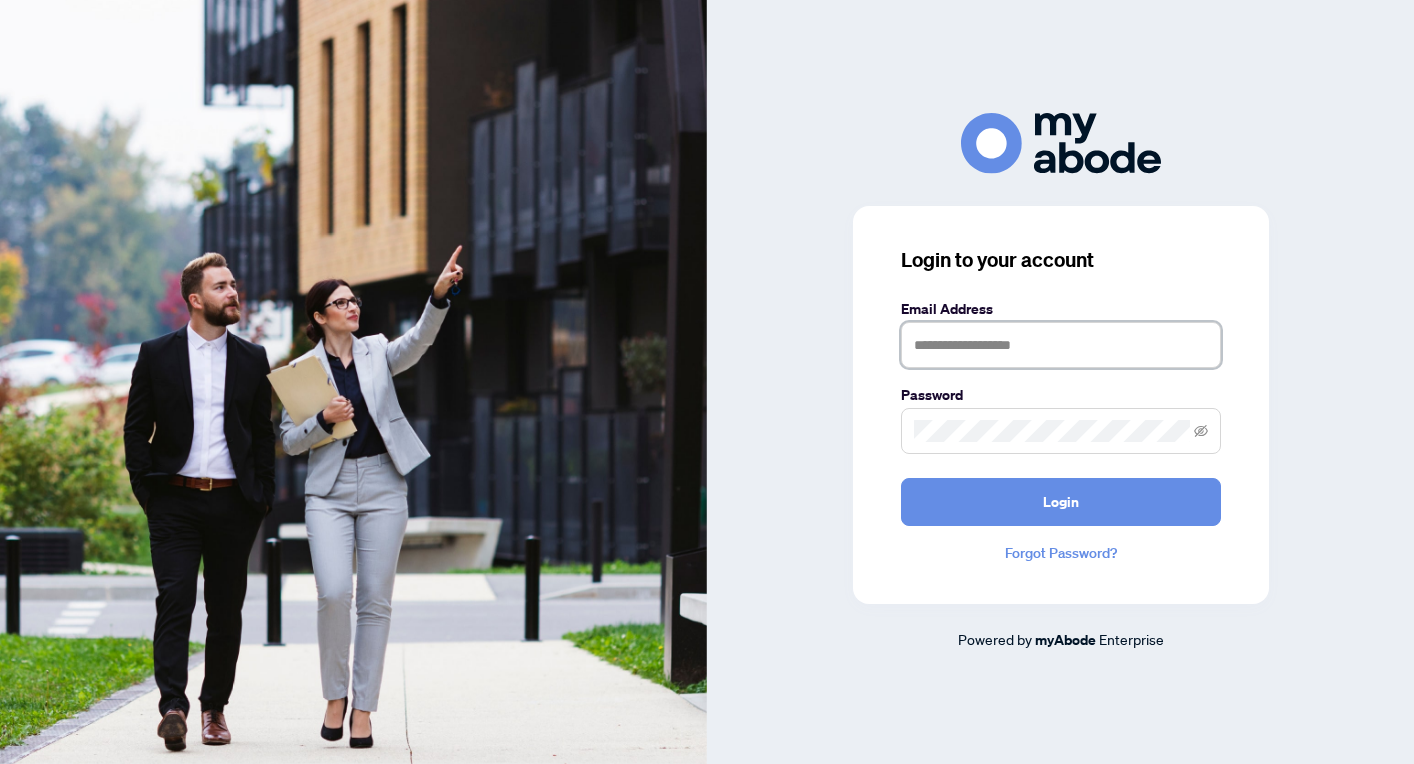 click at bounding box center [1061, 345] 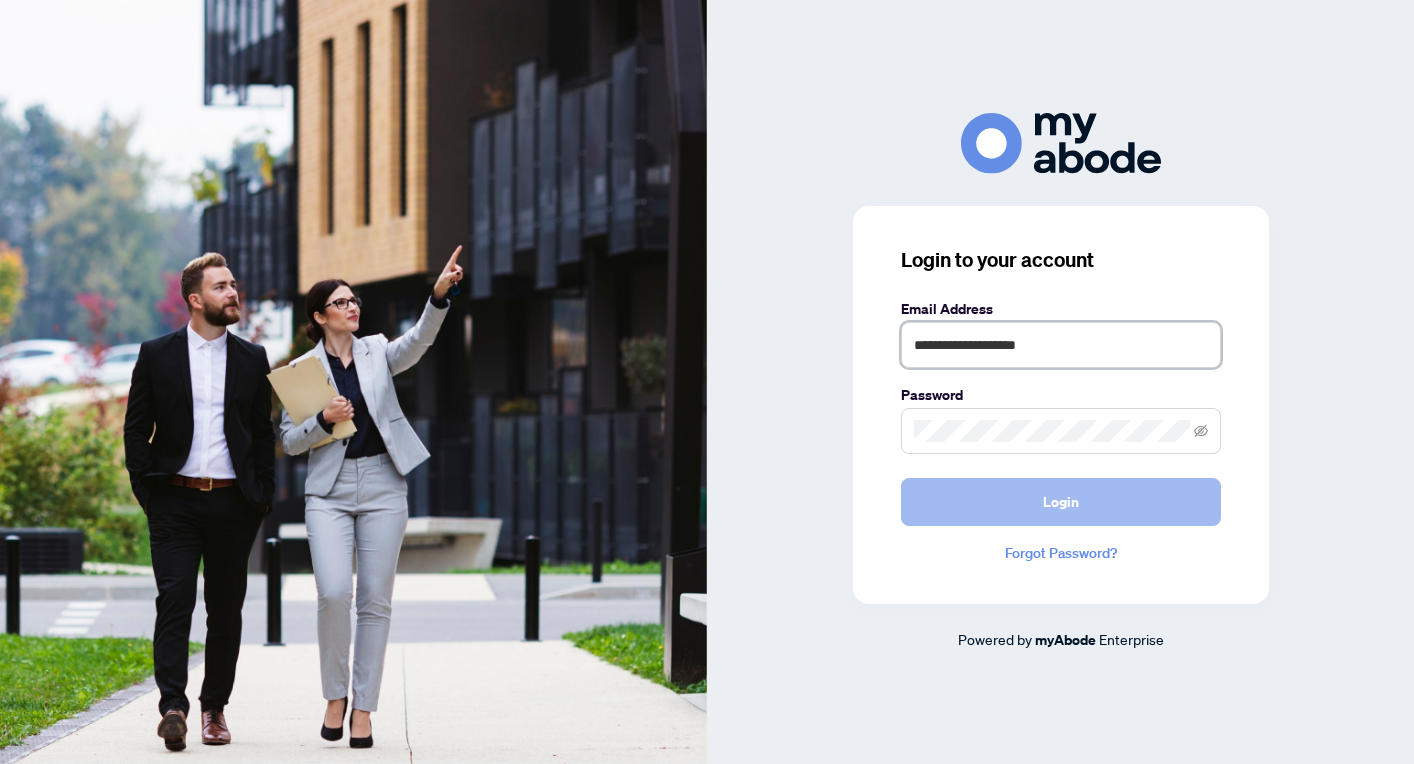type on "**********" 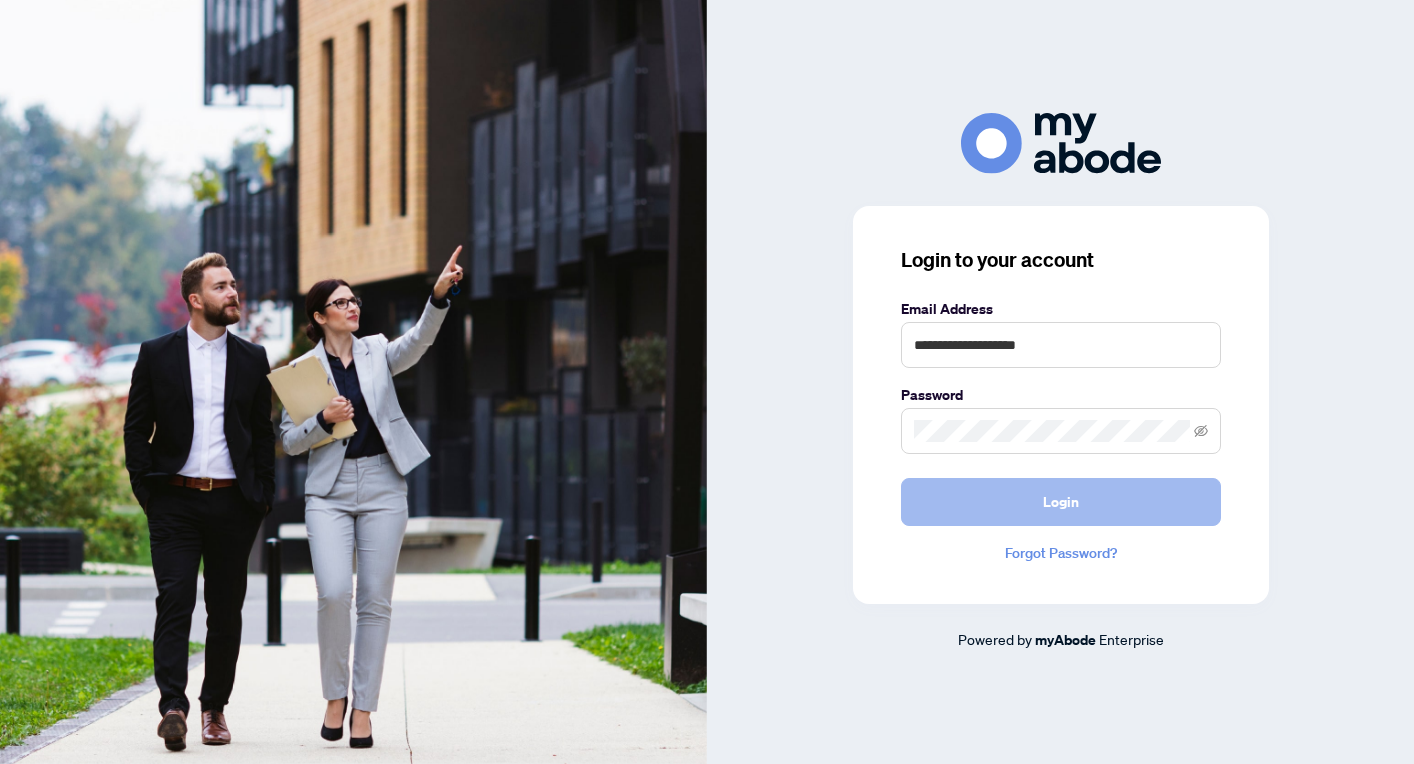 click on "Login" at bounding box center [1061, 502] 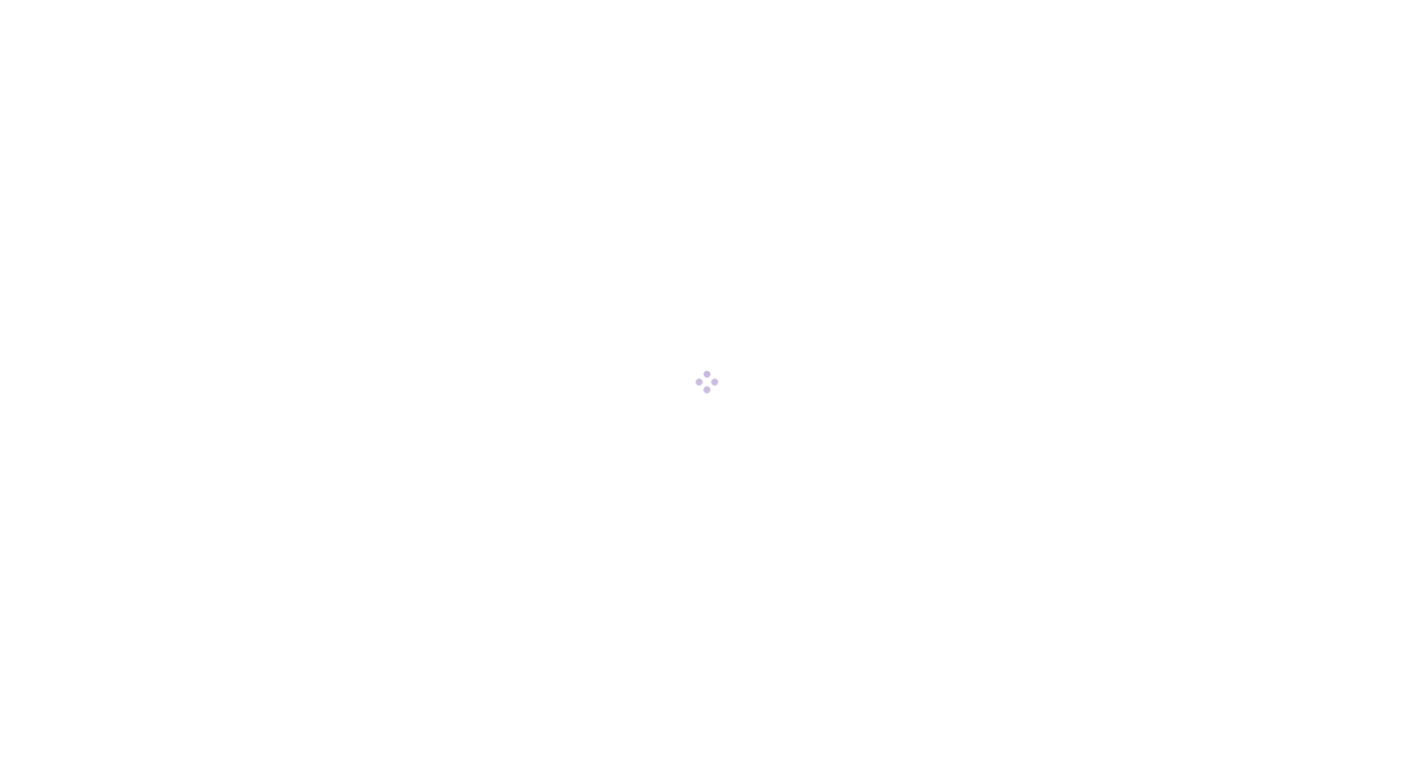 scroll, scrollTop: 0, scrollLeft: 0, axis: both 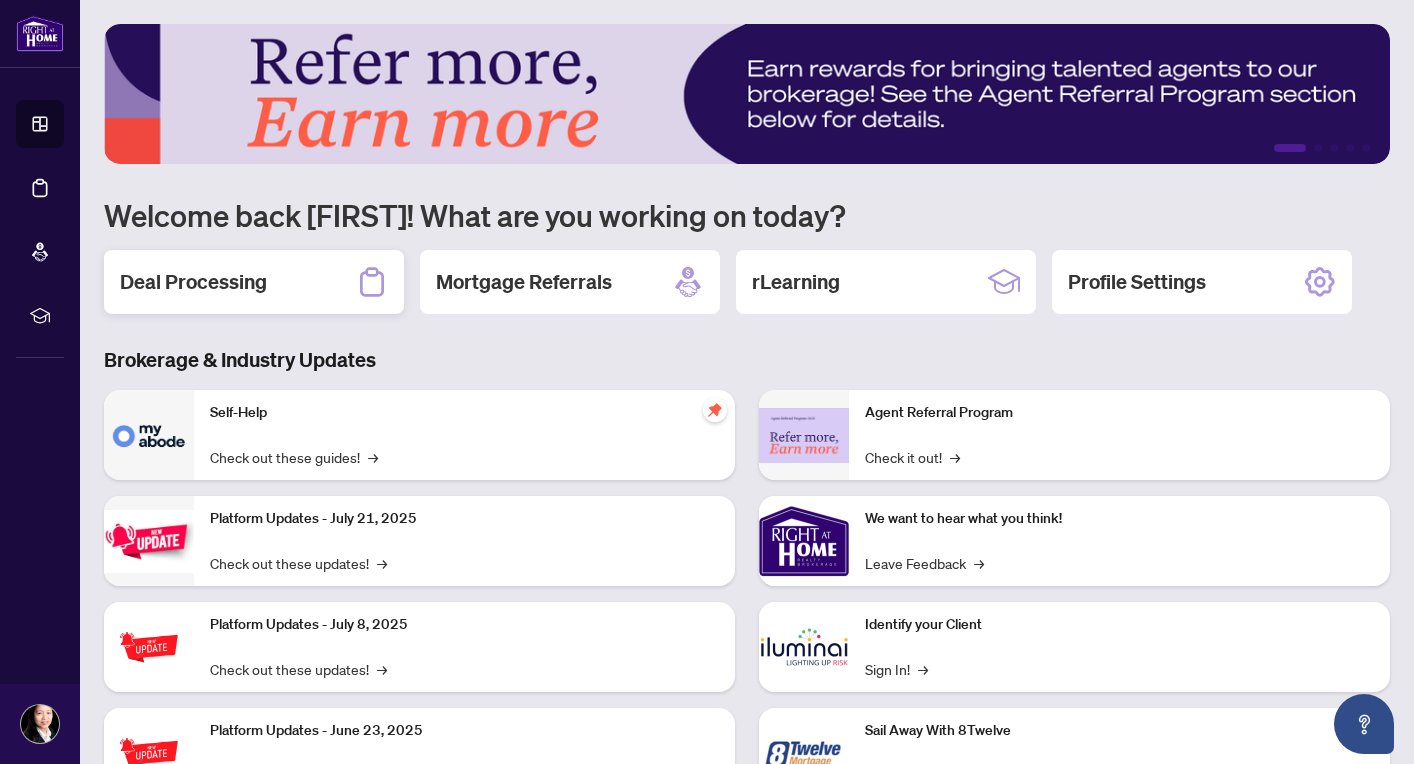 click on "Deal Processing" at bounding box center (193, 282) 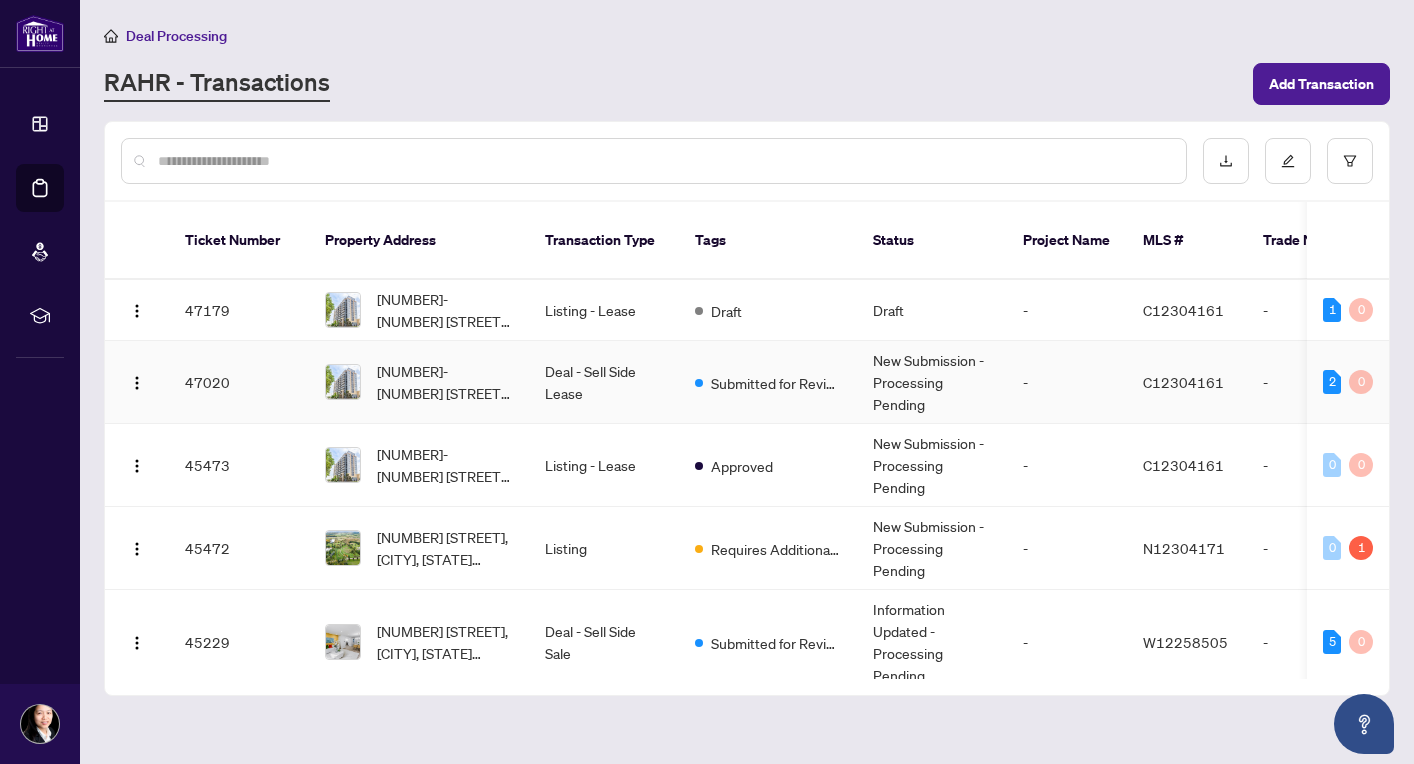 click on "Deal - Sell Side Lease" at bounding box center [604, 382] 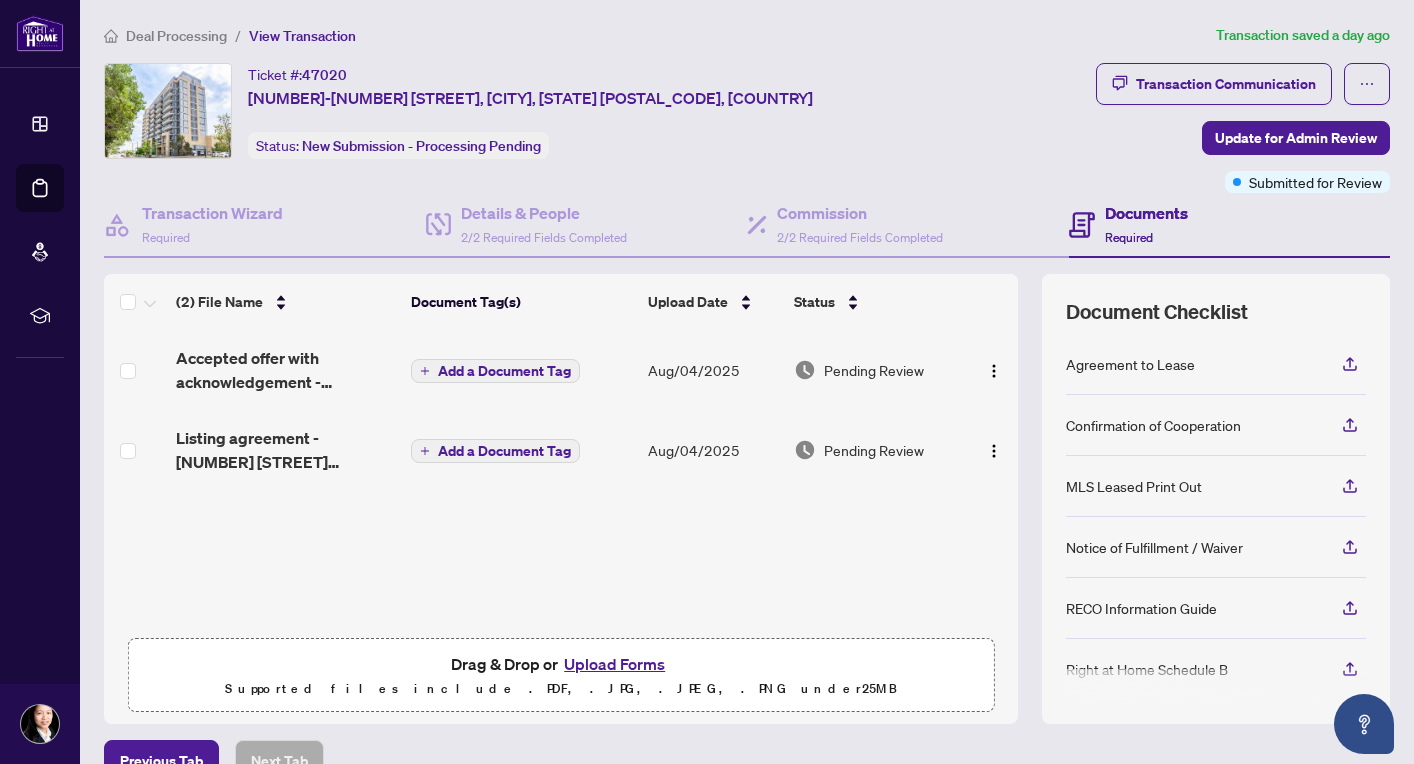 click on "Upload Forms" at bounding box center (614, 664) 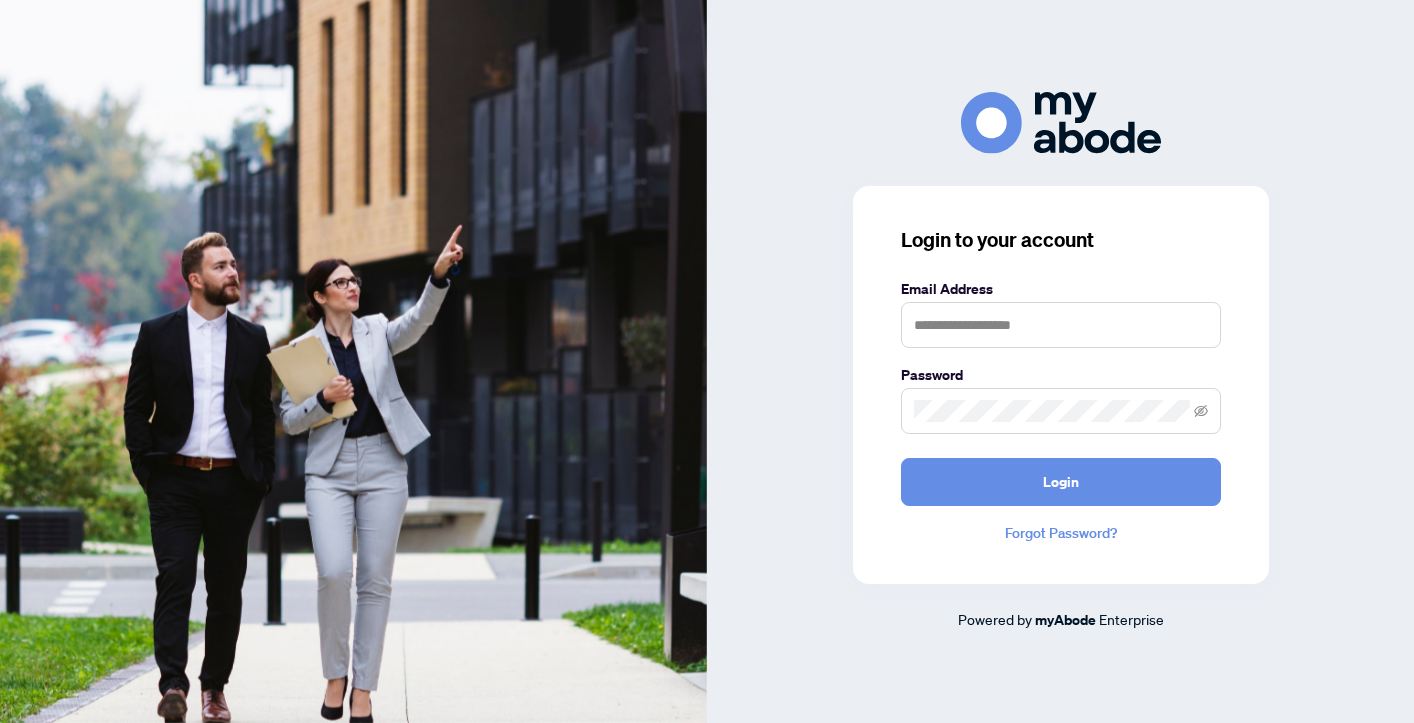 scroll, scrollTop: 0, scrollLeft: 0, axis: both 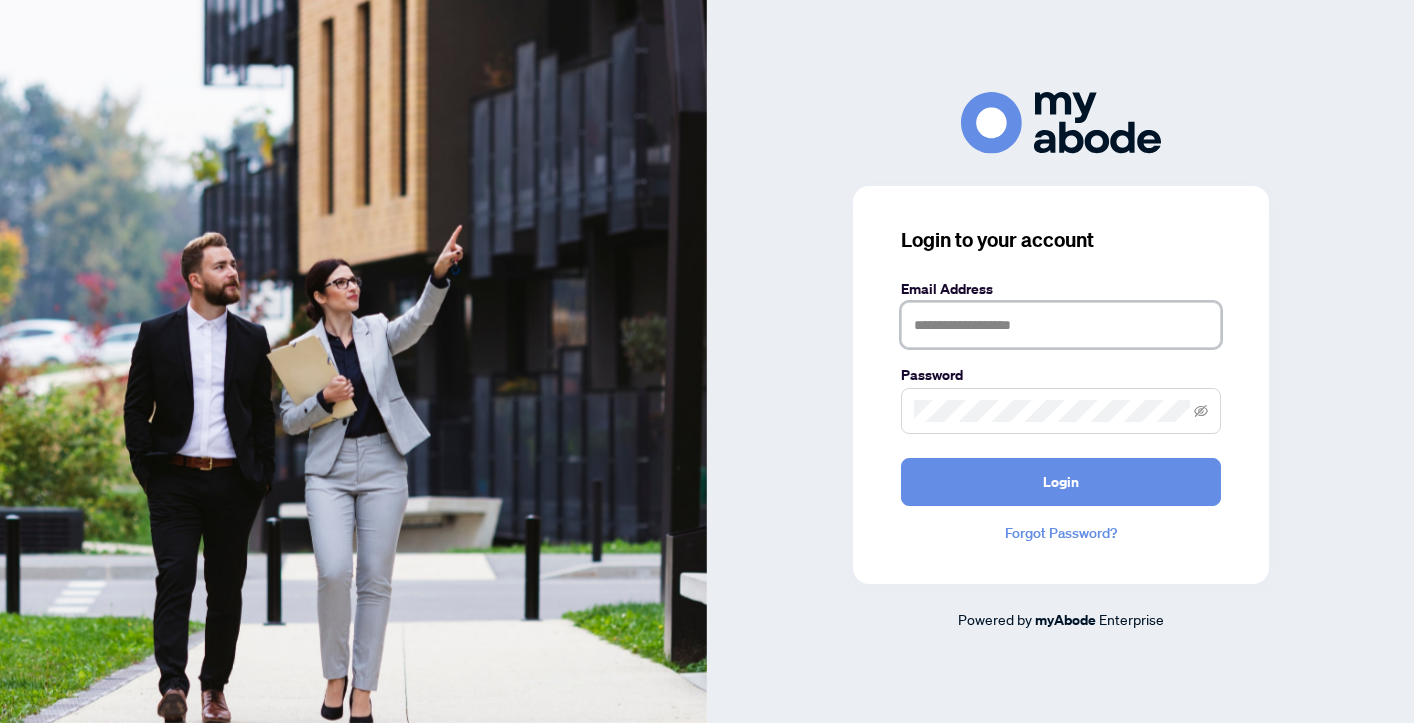 click at bounding box center [1061, 325] 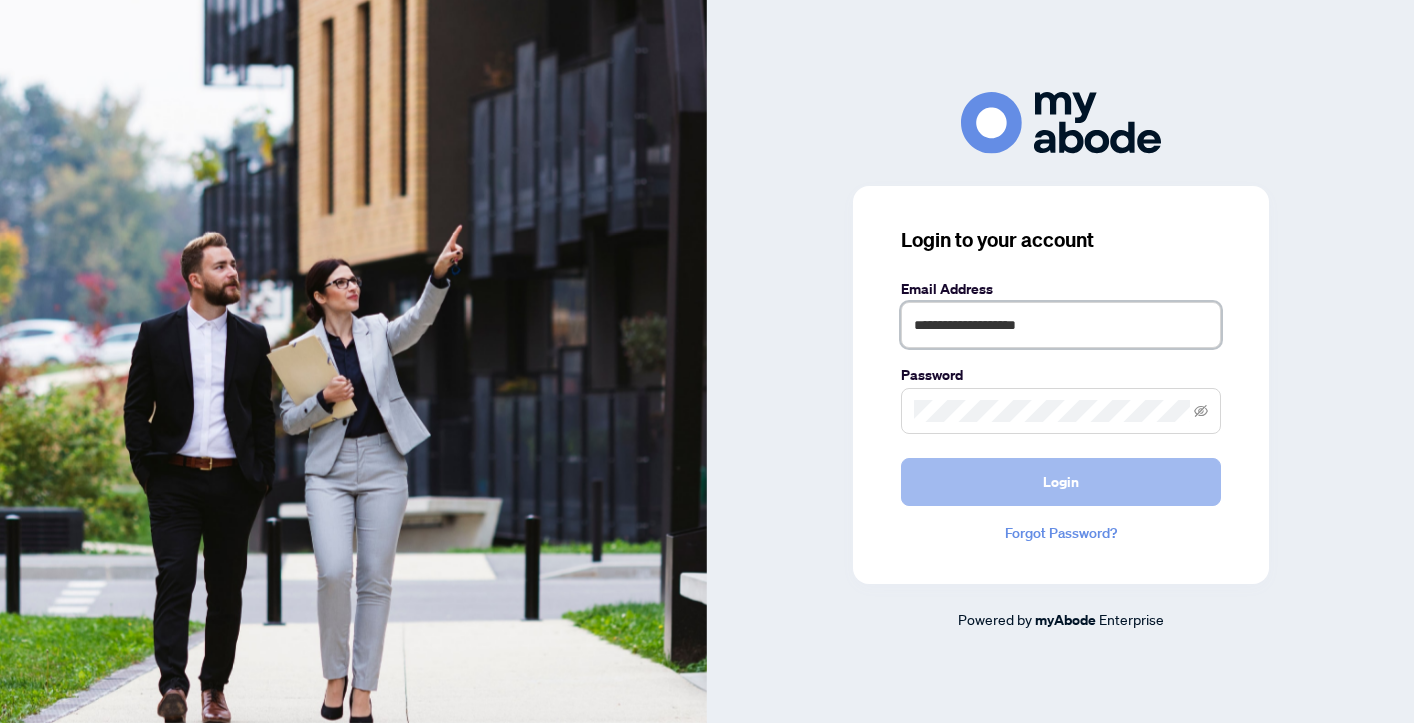 type on "**********" 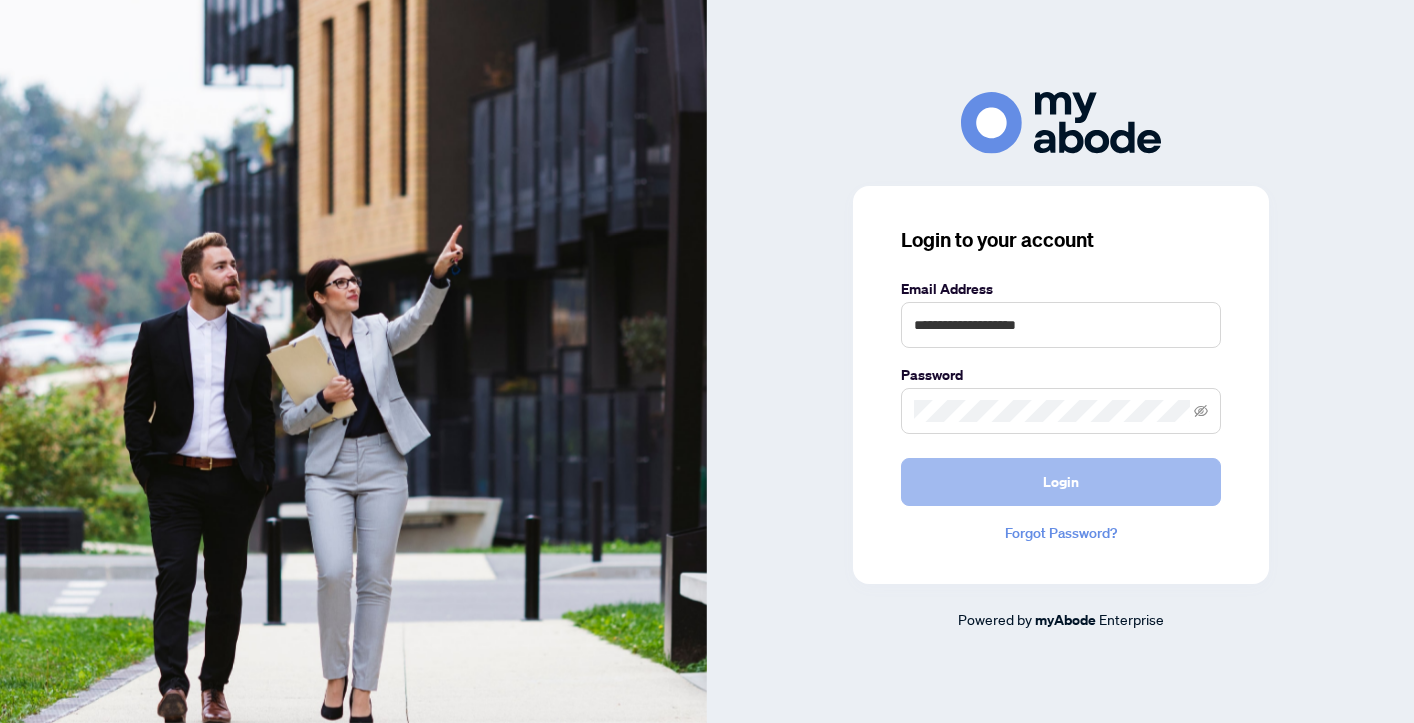 click on "Login" at bounding box center (1061, 482) 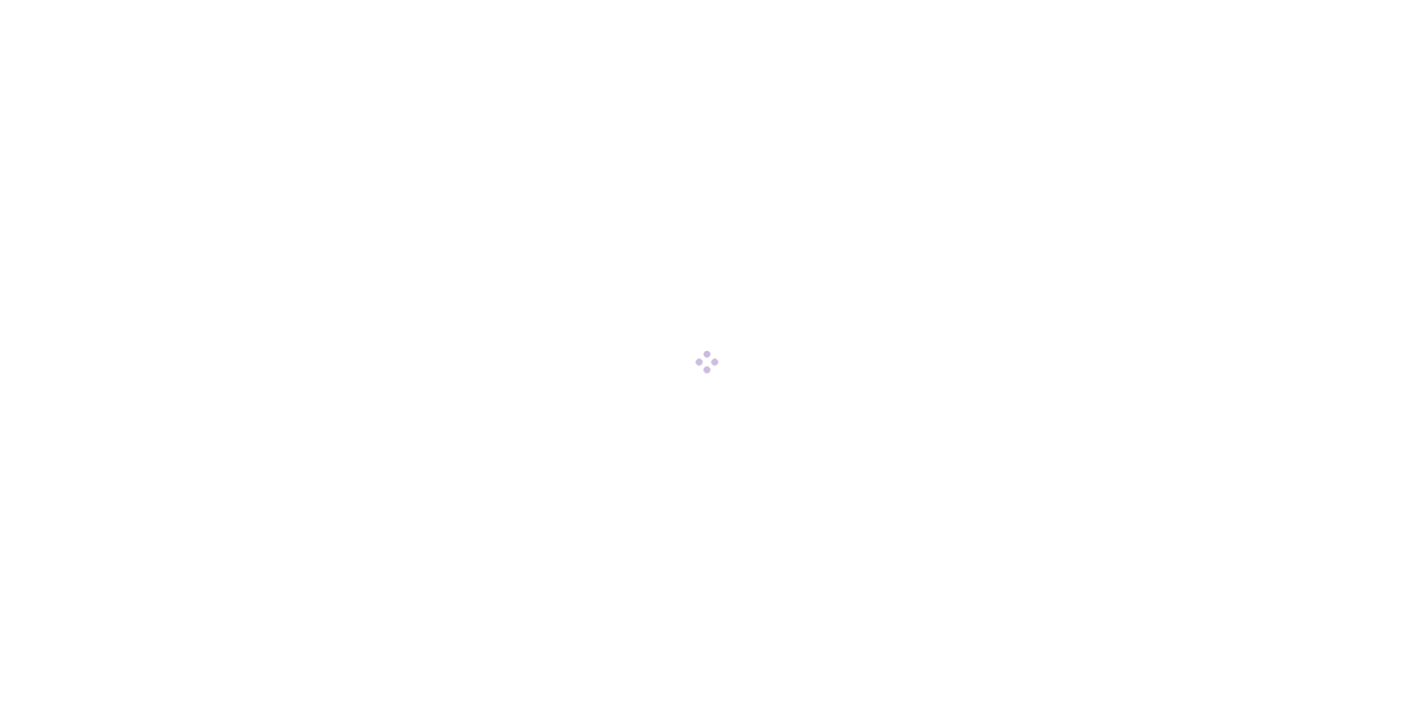 scroll, scrollTop: 0, scrollLeft: 0, axis: both 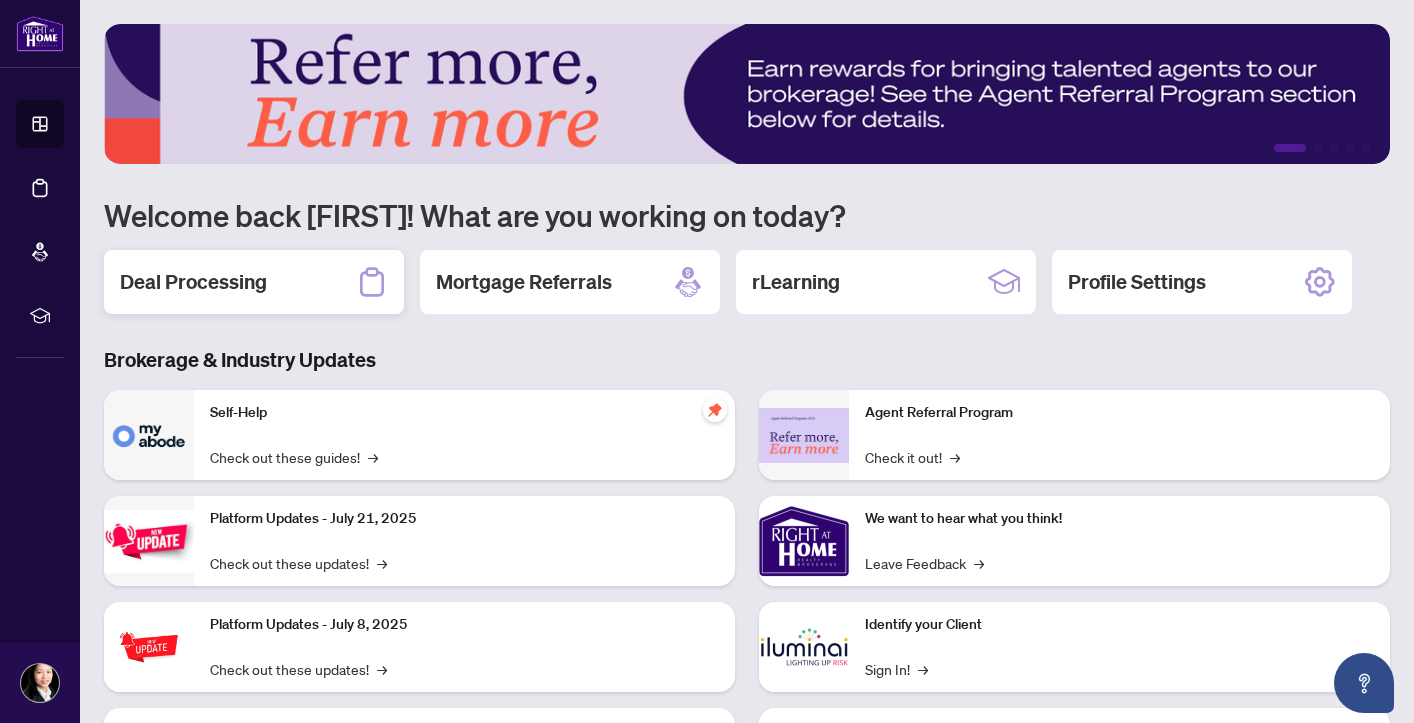 click on "Deal Processing" at bounding box center (193, 282) 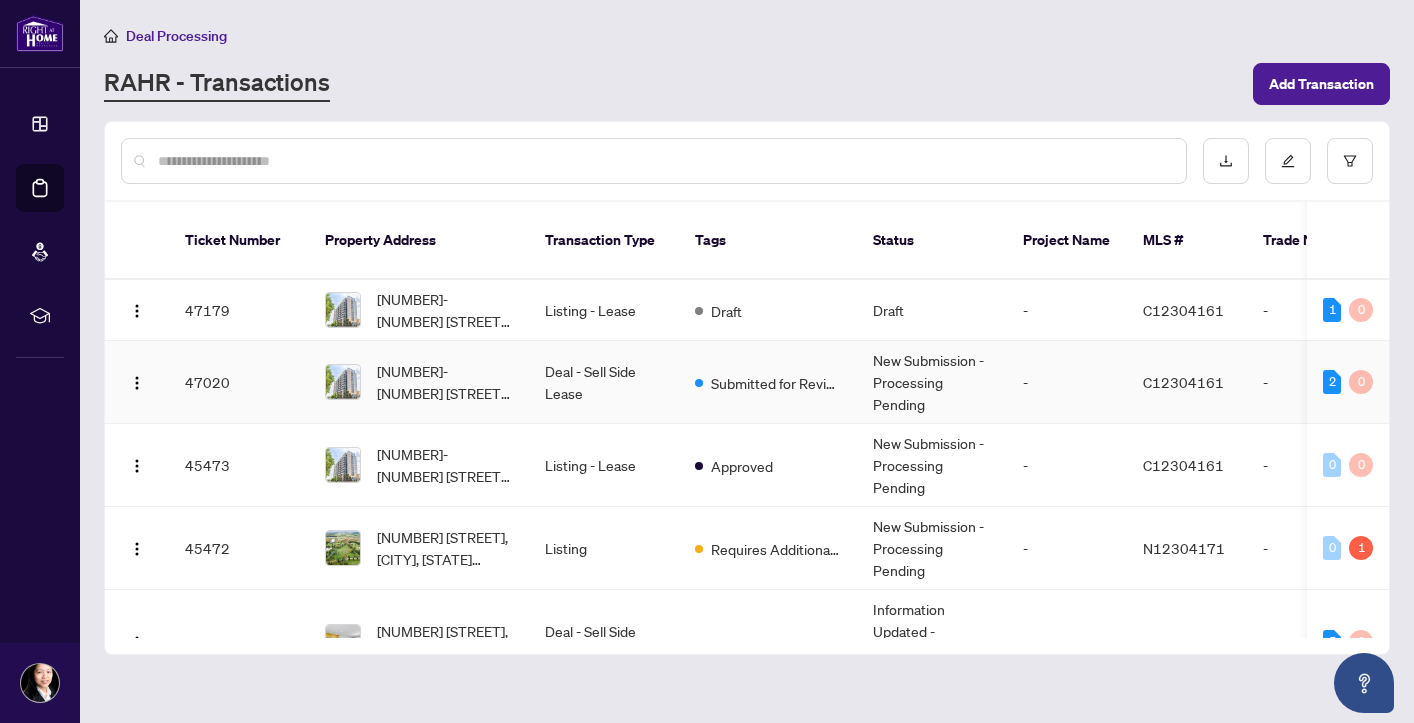 click on "Deal - Sell Side Lease" at bounding box center (604, 382) 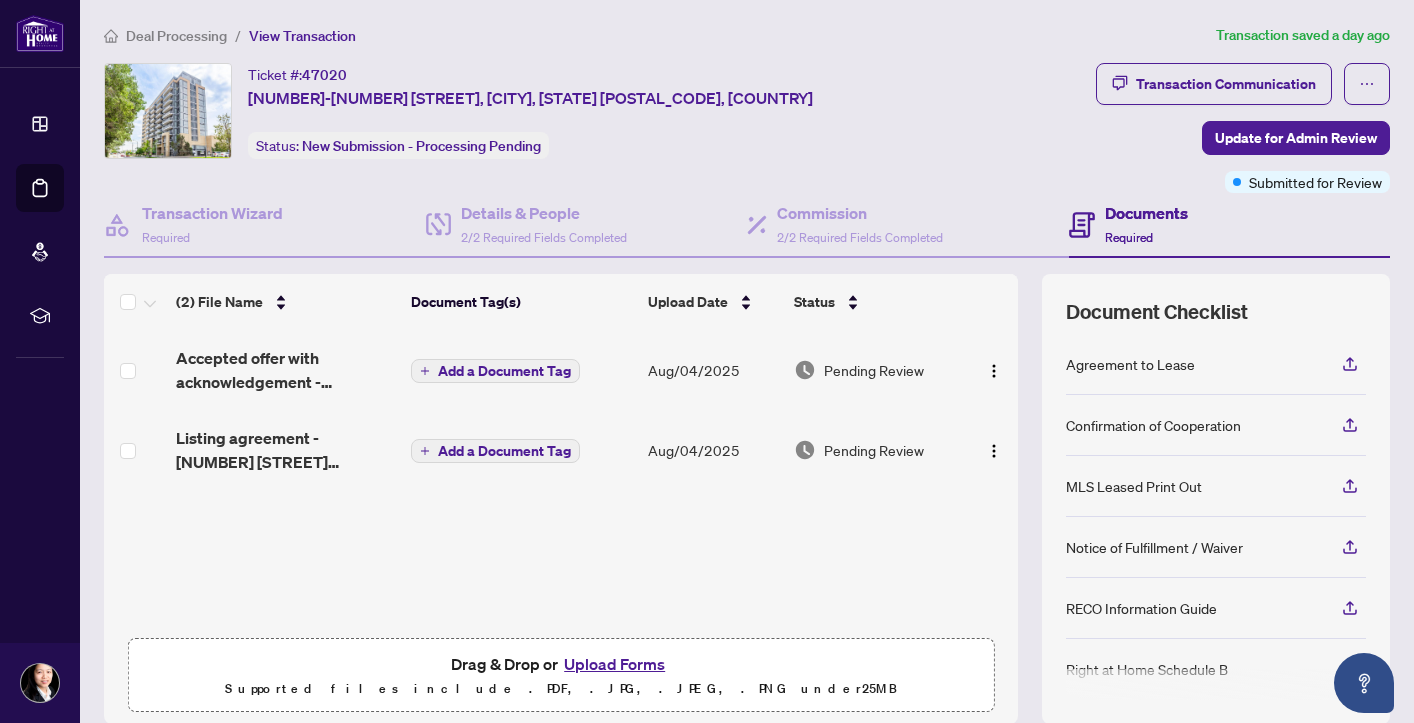 scroll, scrollTop: 1, scrollLeft: 0, axis: vertical 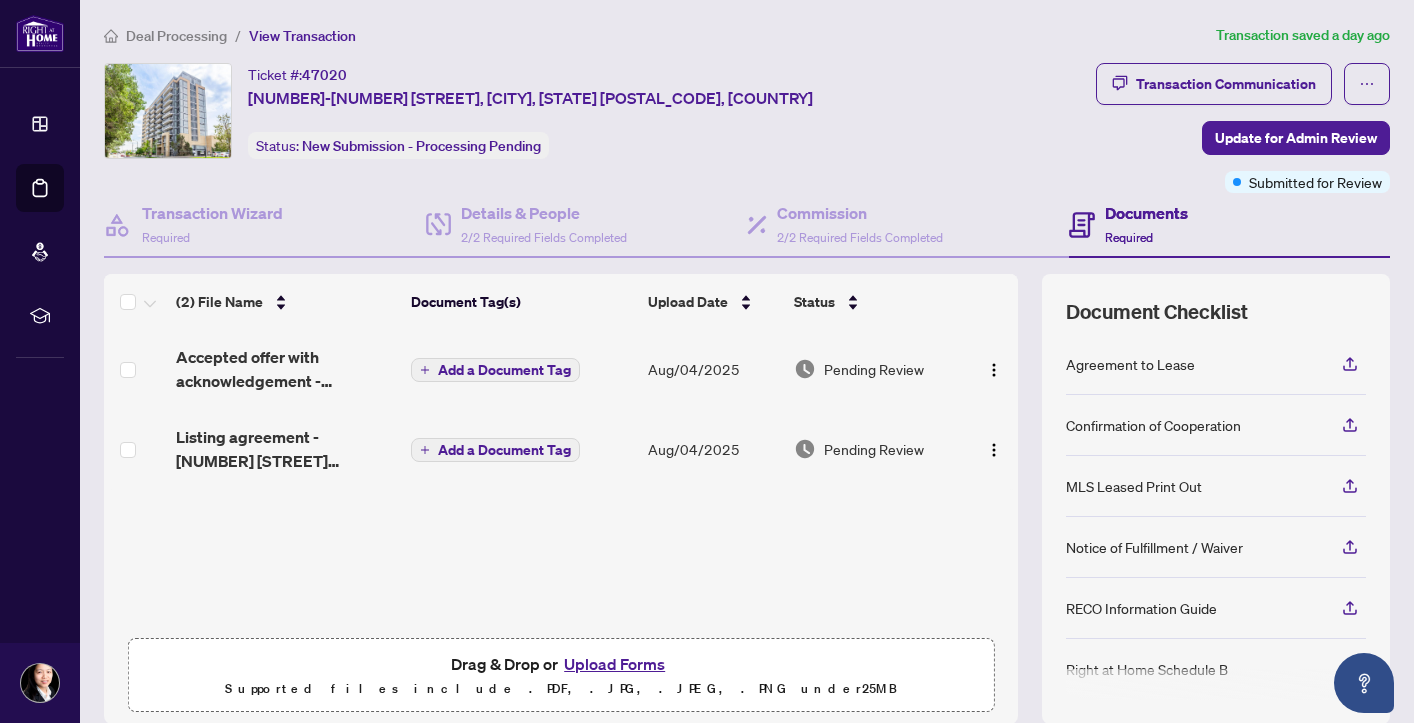 click on "Upload Forms" at bounding box center (614, 664) 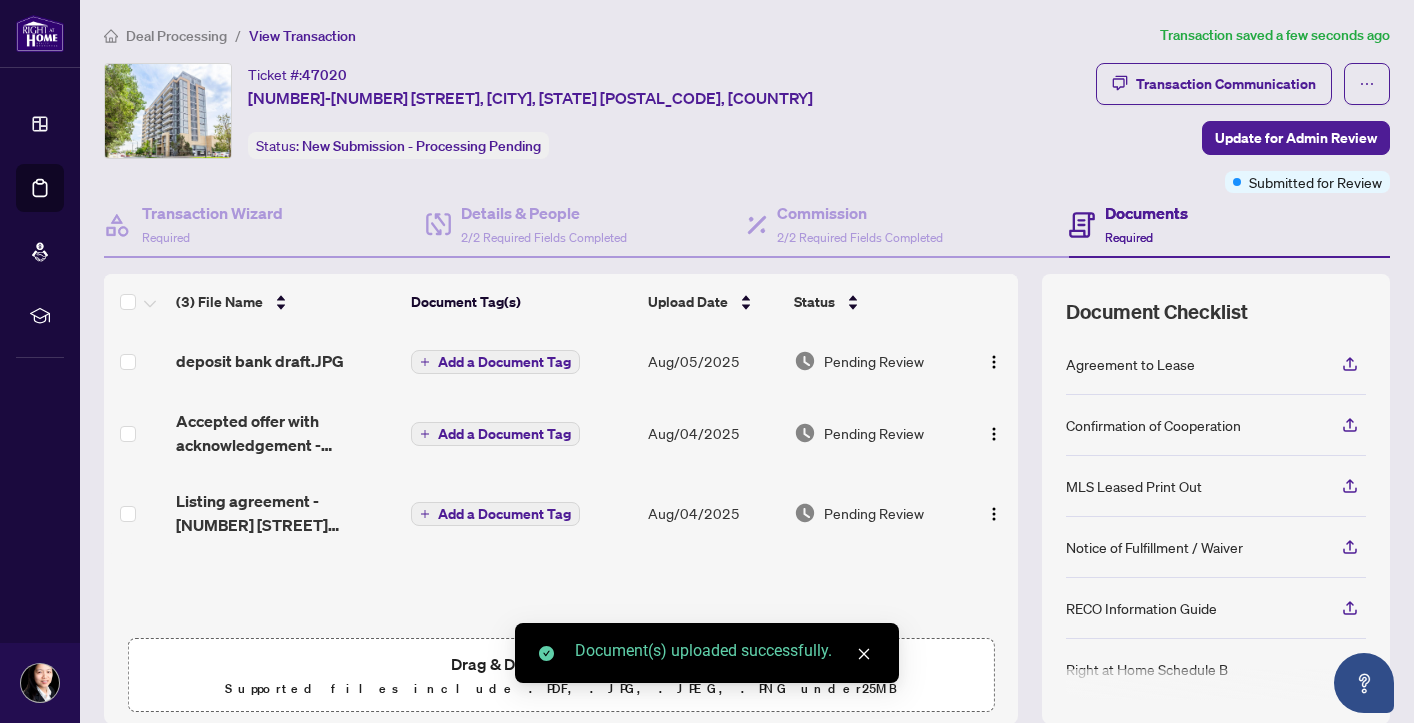 scroll, scrollTop: 151, scrollLeft: 0, axis: vertical 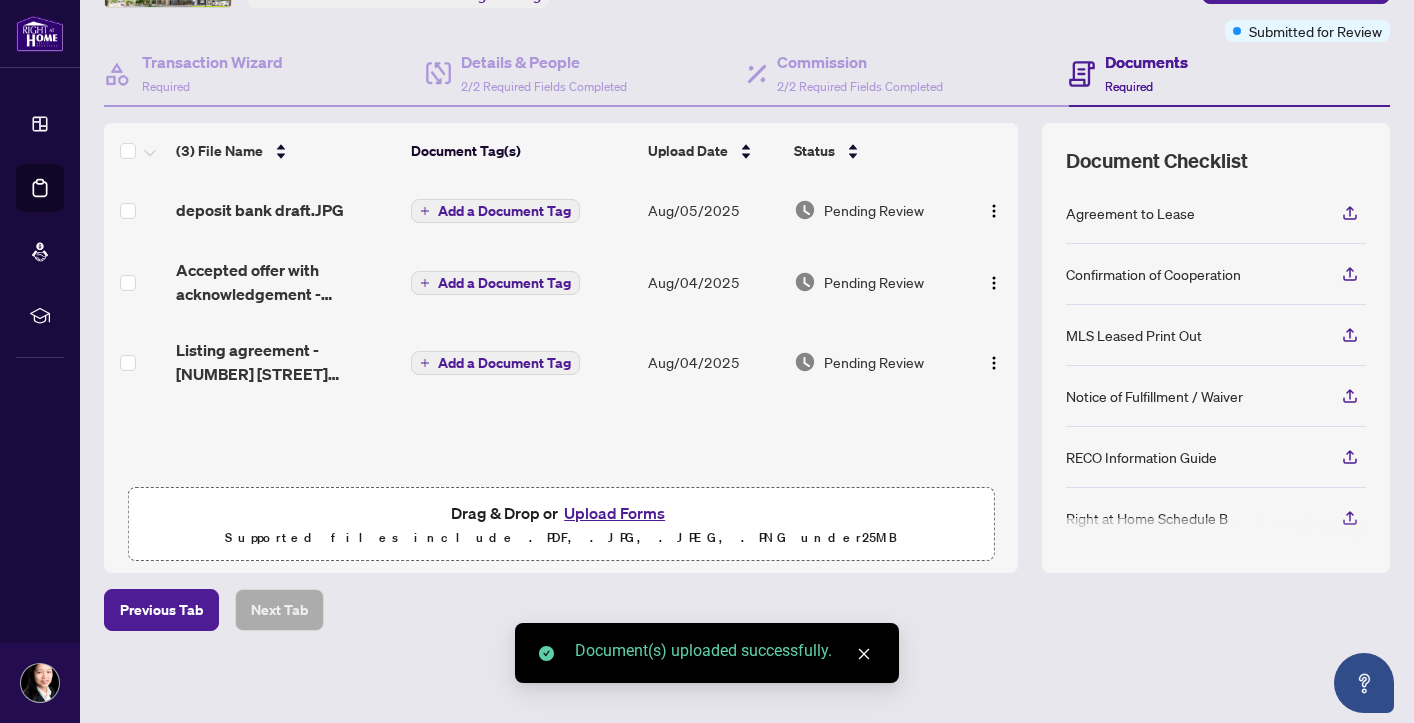 click on "Upload Forms" at bounding box center (614, 513) 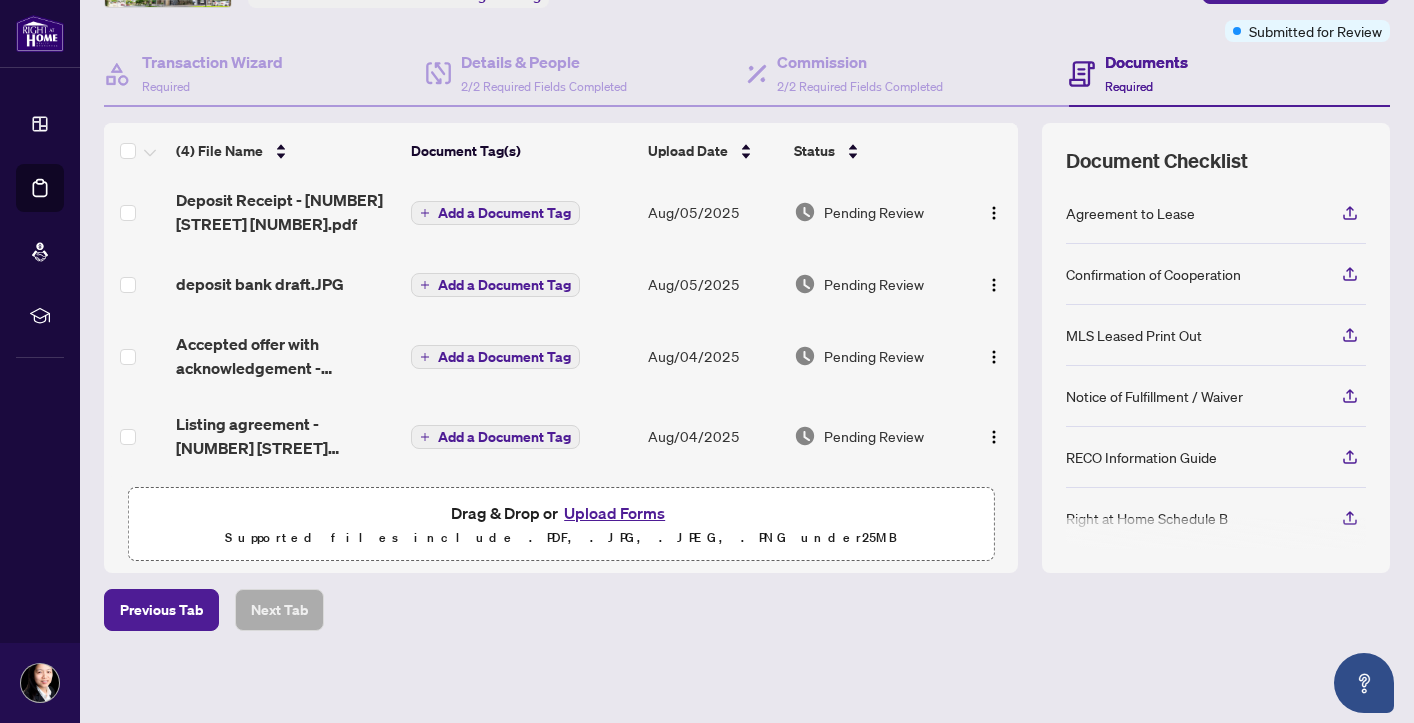 scroll, scrollTop: 0, scrollLeft: 0, axis: both 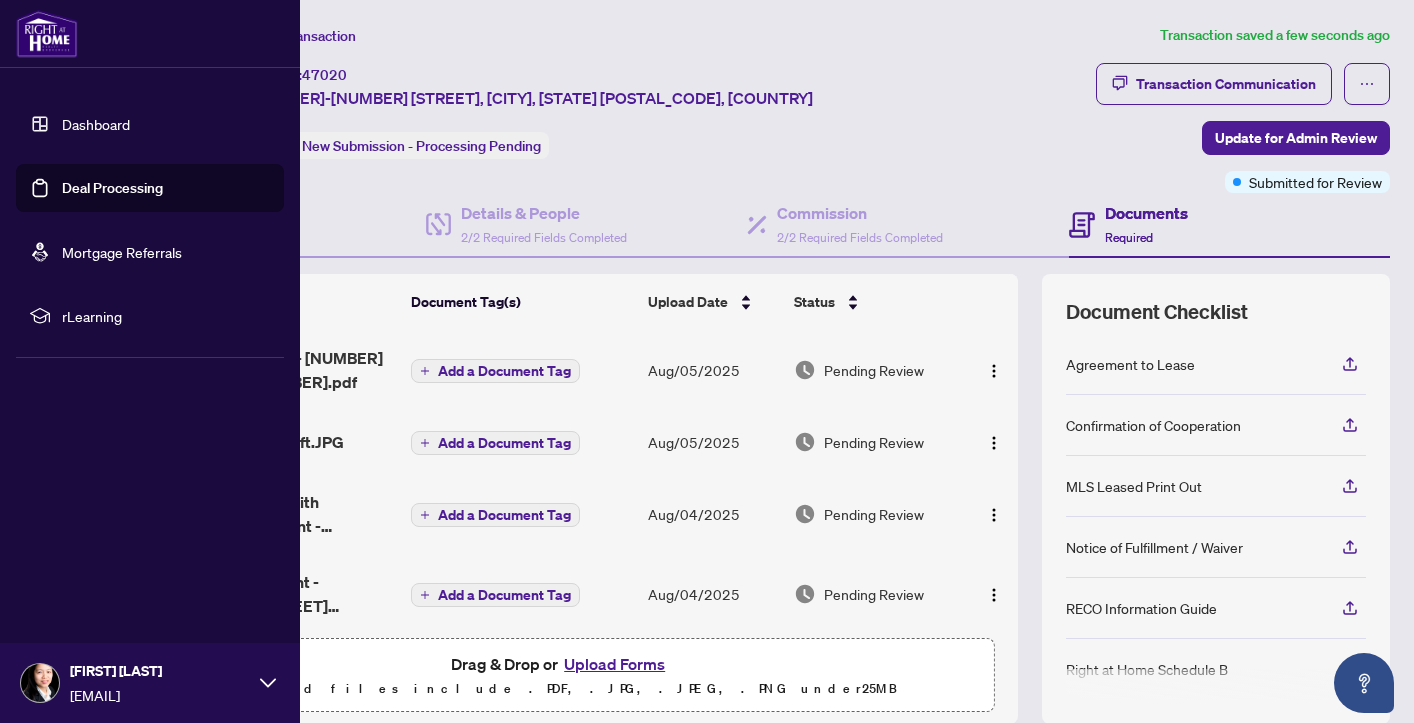 click at bounding box center (40, 683) 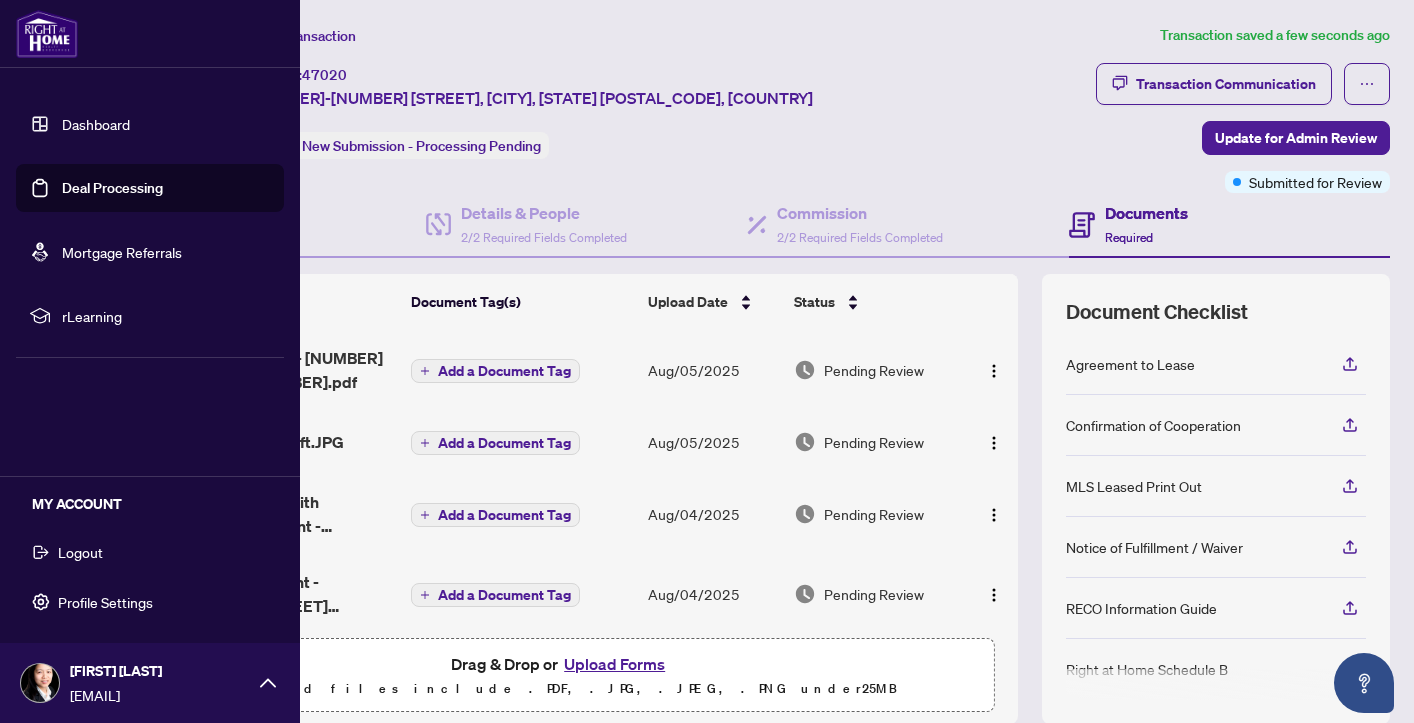 click on "Logout" at bounding box center (80, 552) 